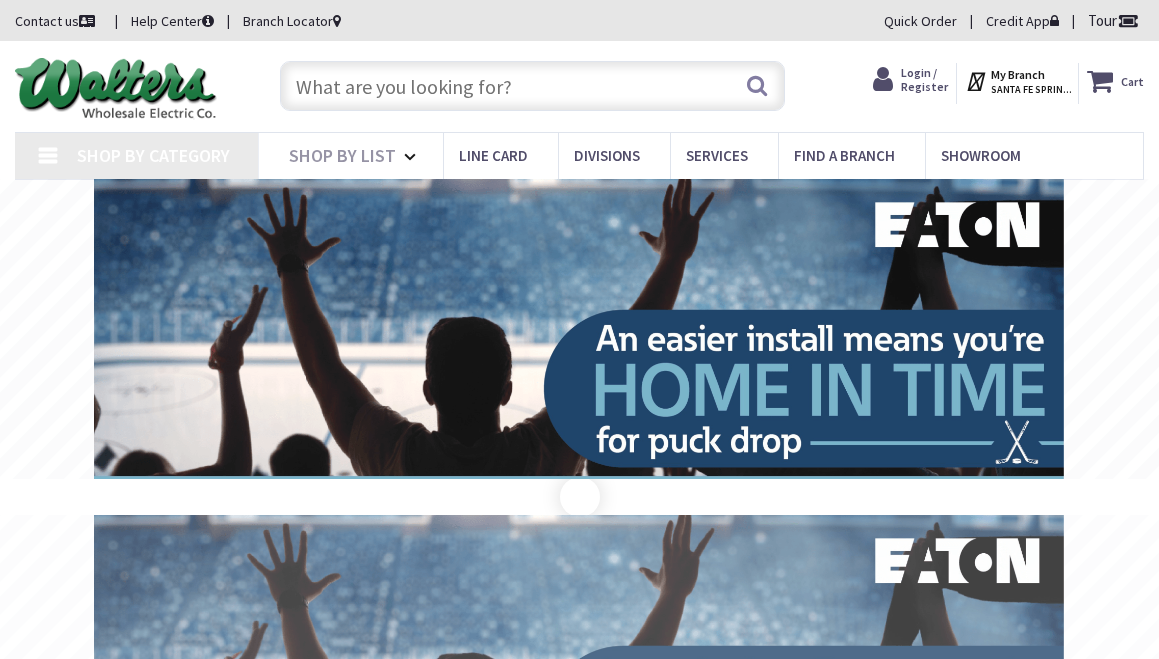 scroll, scrollTop: 0, scrollLeft: 0, axis: both 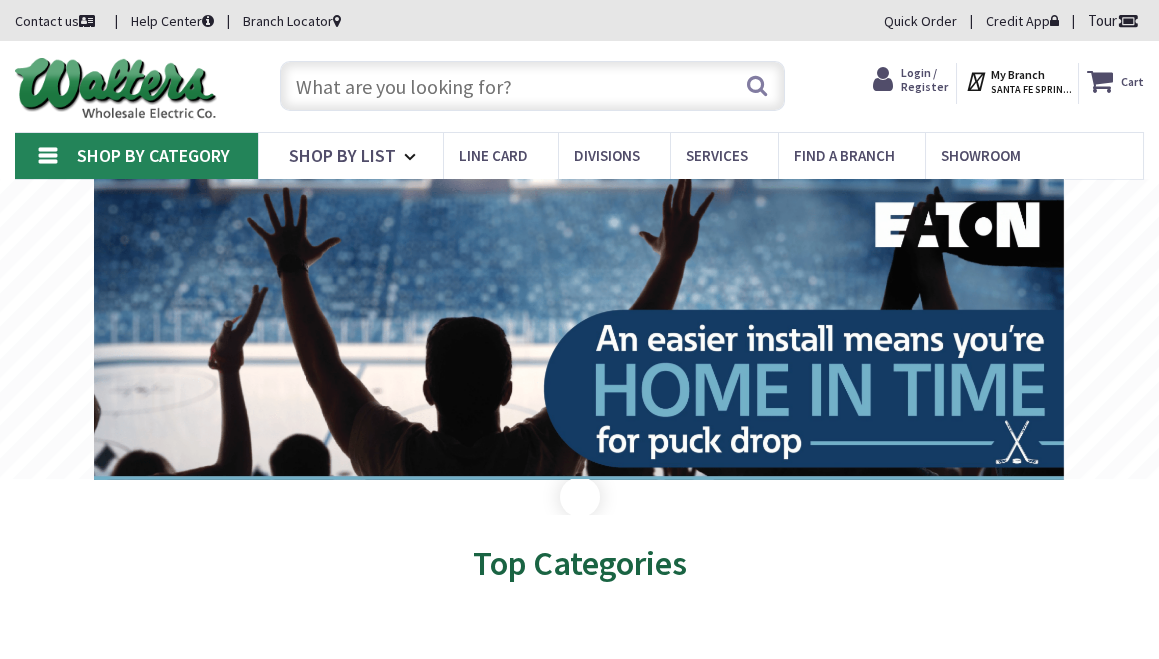 click at bounding box center (532, 86) 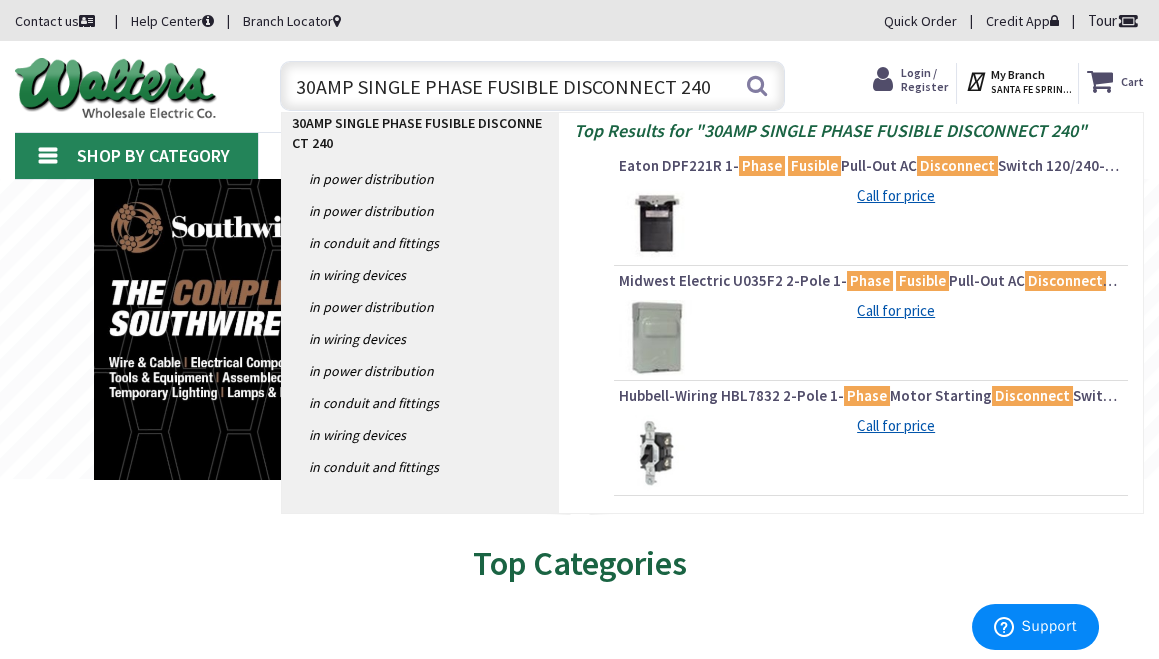 type on "30AMP SINGLE PHASE FUSIBLE DISCONNECT 240V" 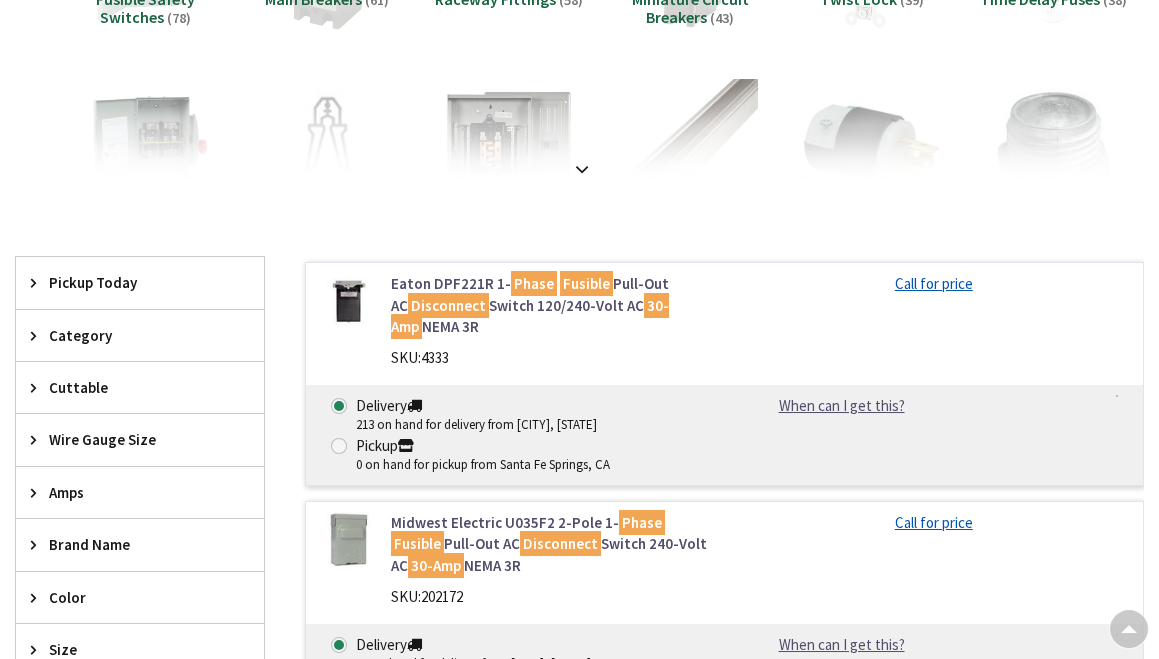 scroll, scrollTop: 301, scrollLeft: 0, axis: vertical 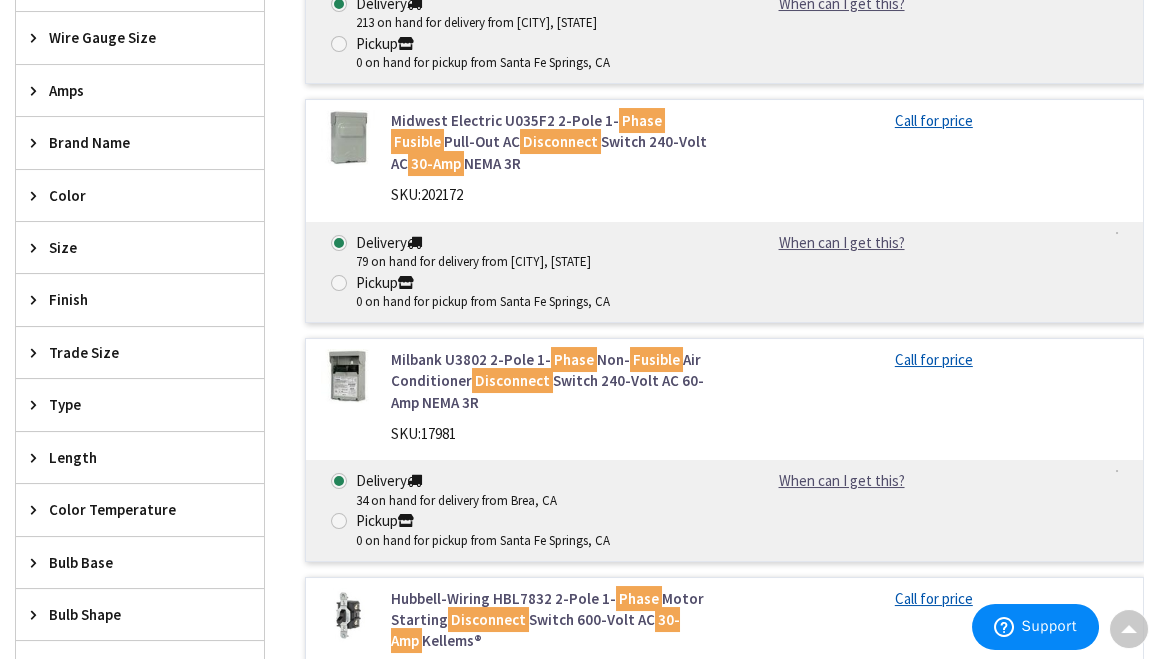 click at bounding box center (348, 137) 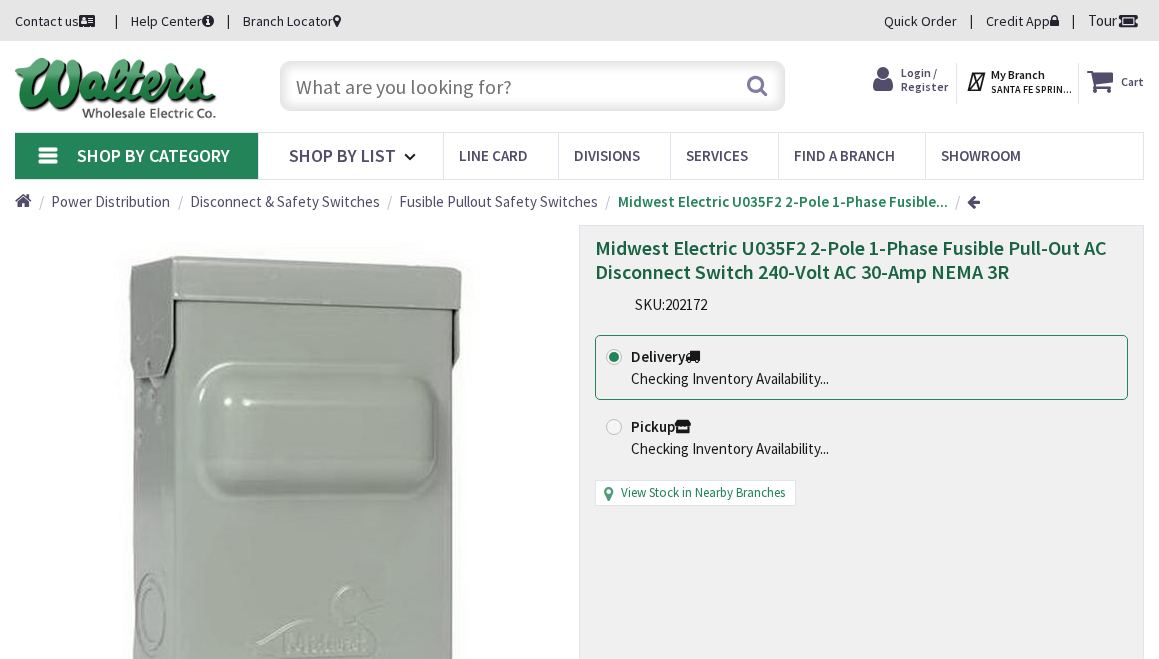 scroll, scrollTop: 0, scrollLeft: 0, axis: both 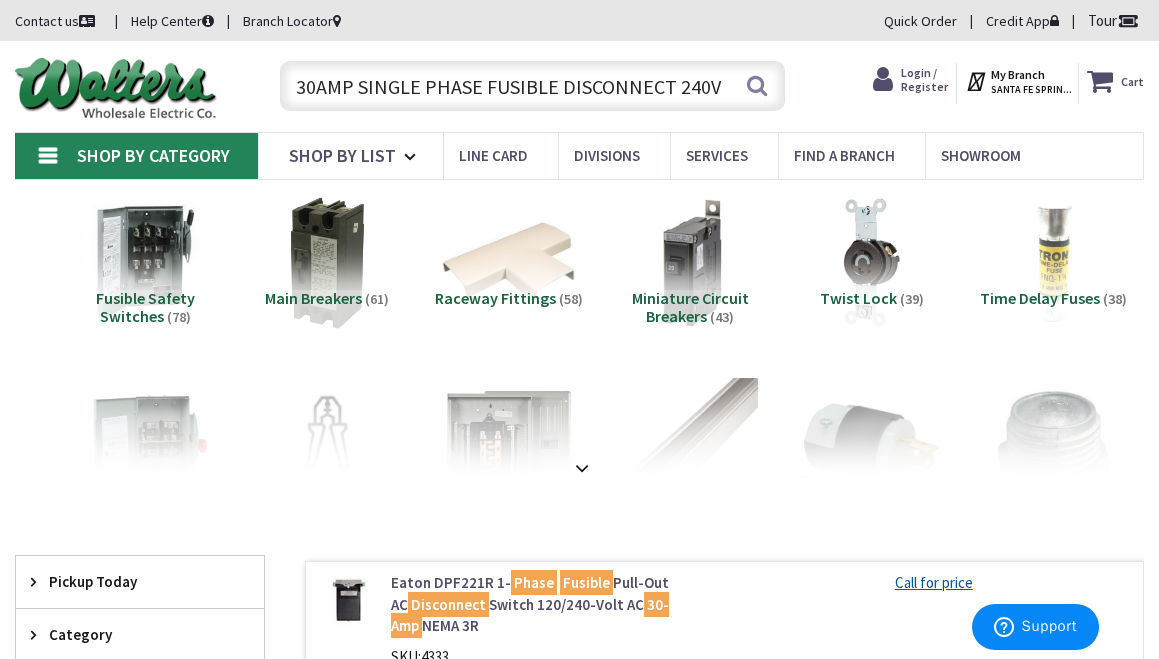 click on "30AMP SINGLE PHASE FUSIBLE DISCONNECT 240V" at bounding box center [532, 86] 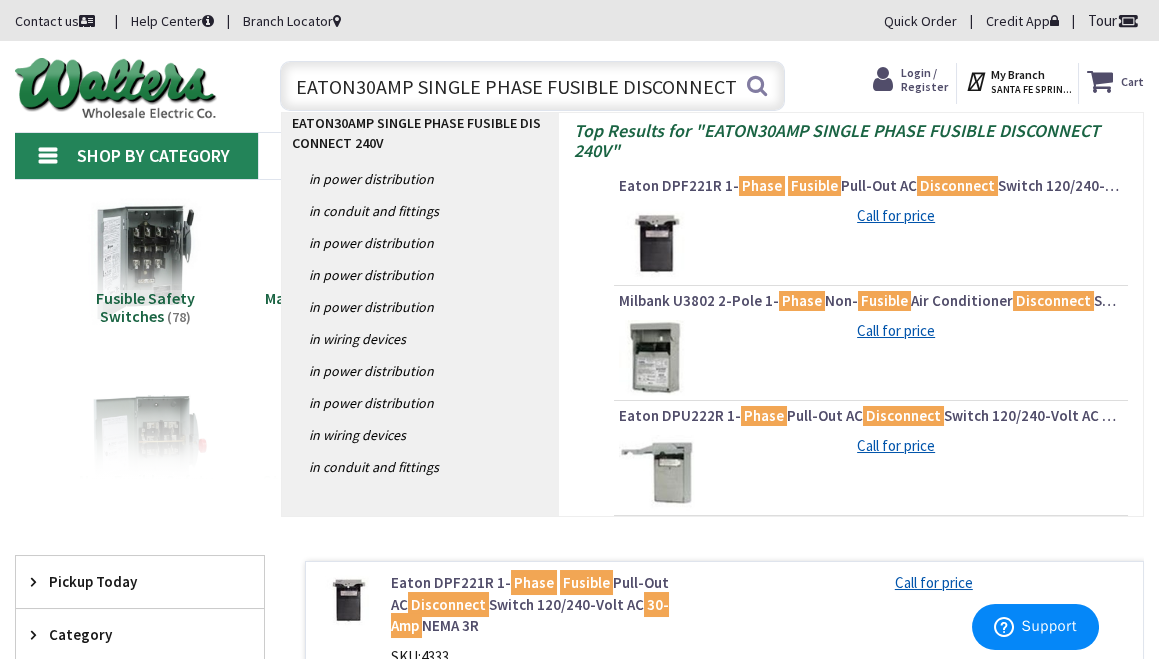 type on "EATON 30AMP SINGLE PHASE FUSIBLE DISCONNECT 240V" 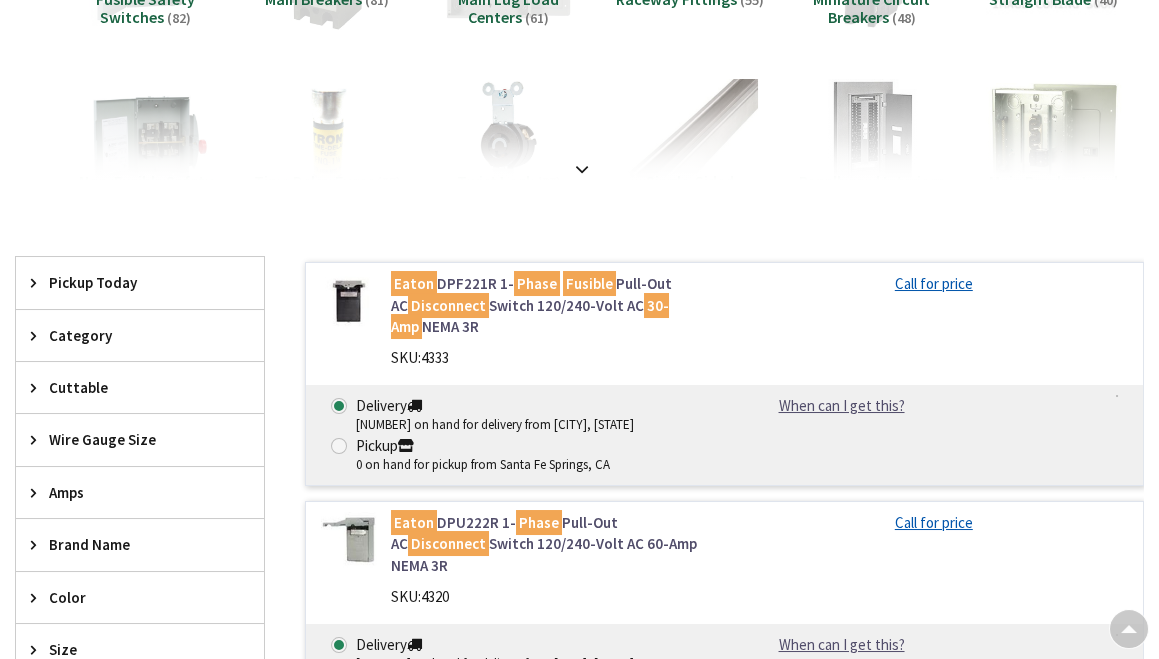 scroll, scrollTop: 0, scrollLeft: 0, axis: both 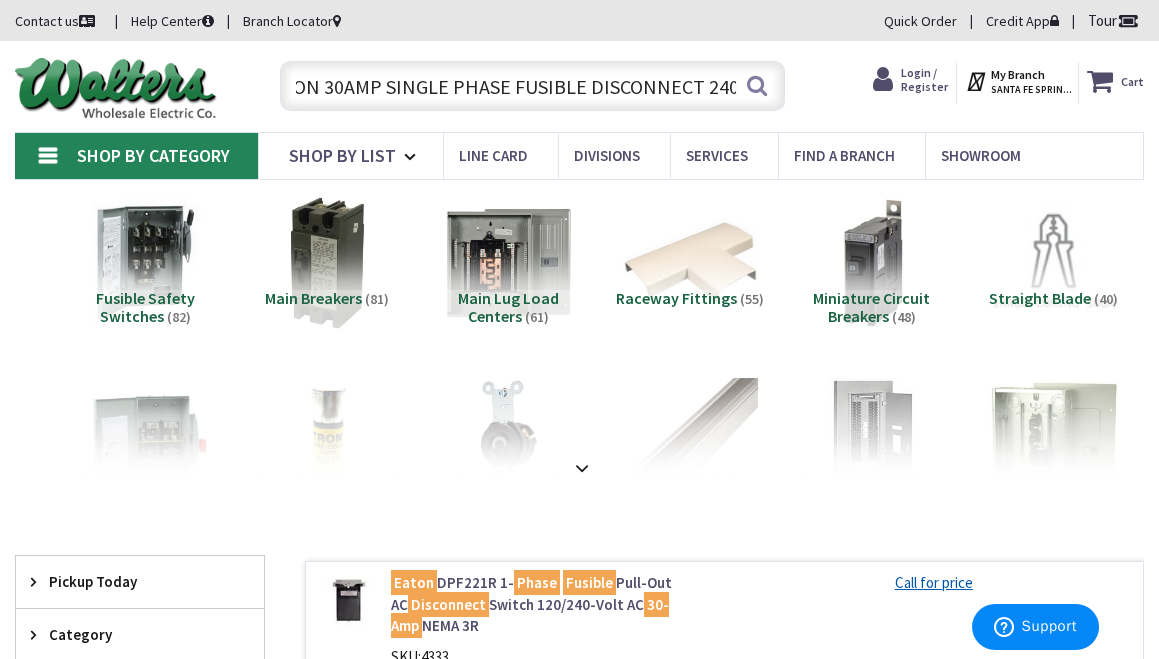 drag, startPoint x: 294, startPoint y: 84, endPoint x: 1239, endPoint y: 54, distance: 945.4761 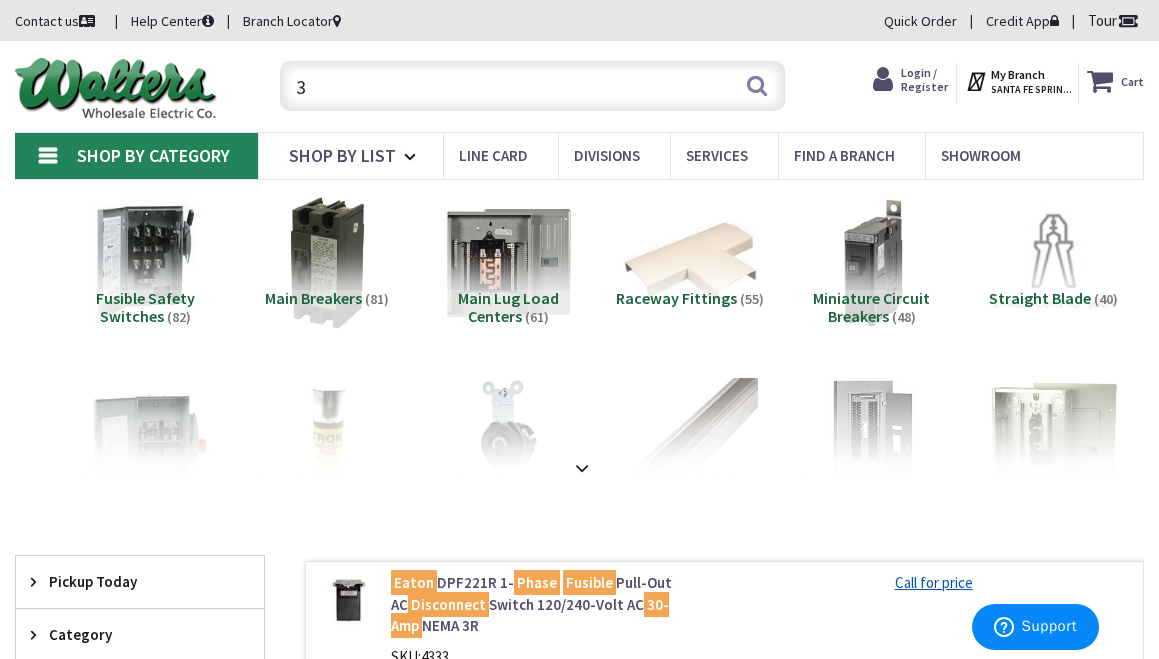 scroll, scrollTop: 0, scrollLeft: 0, axis: both 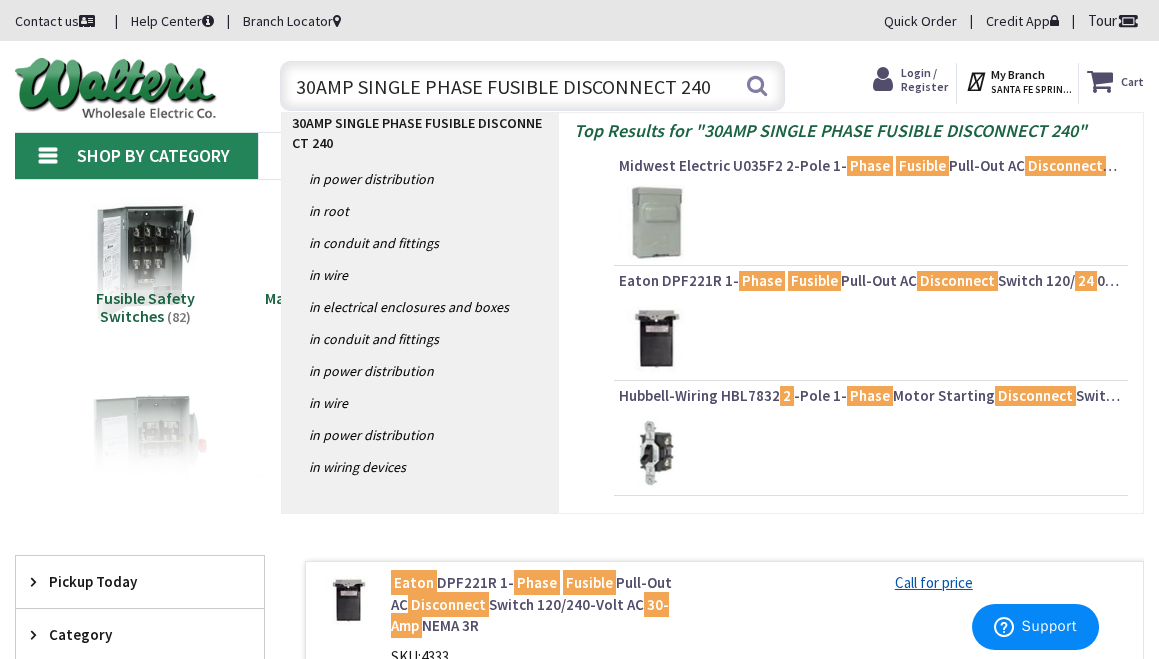 type on "30AMP SINGLE PHASE FUSIBLE DISCONNECT 240V" 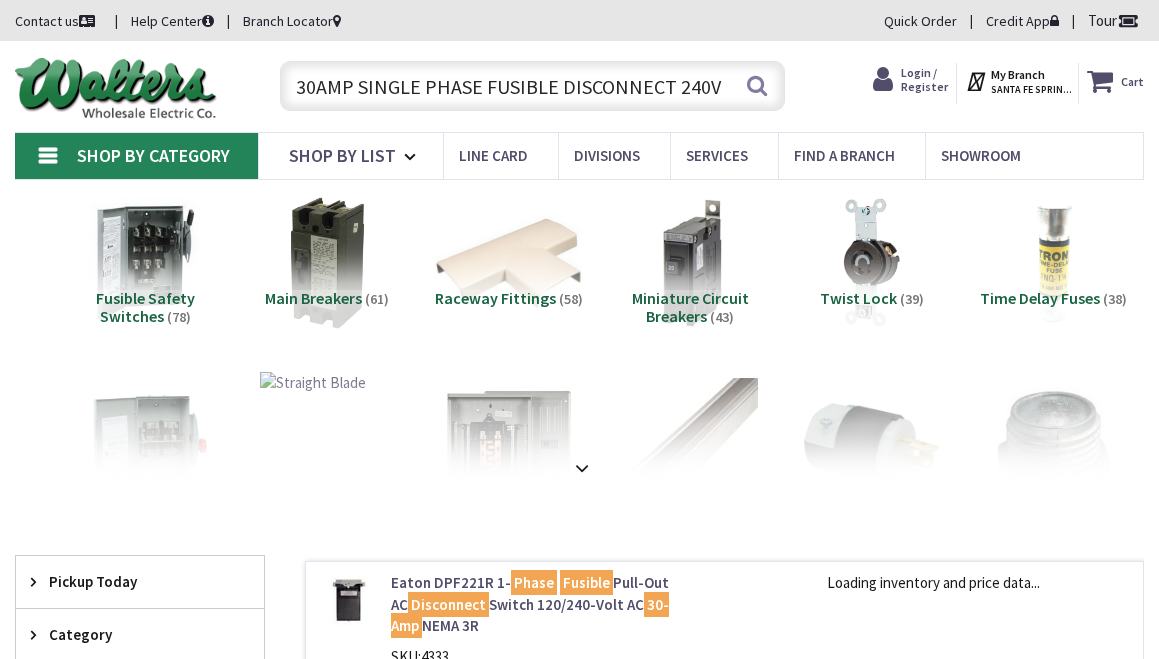 scroll, scrollTop: 0, scrollLeft: 0, axis: both 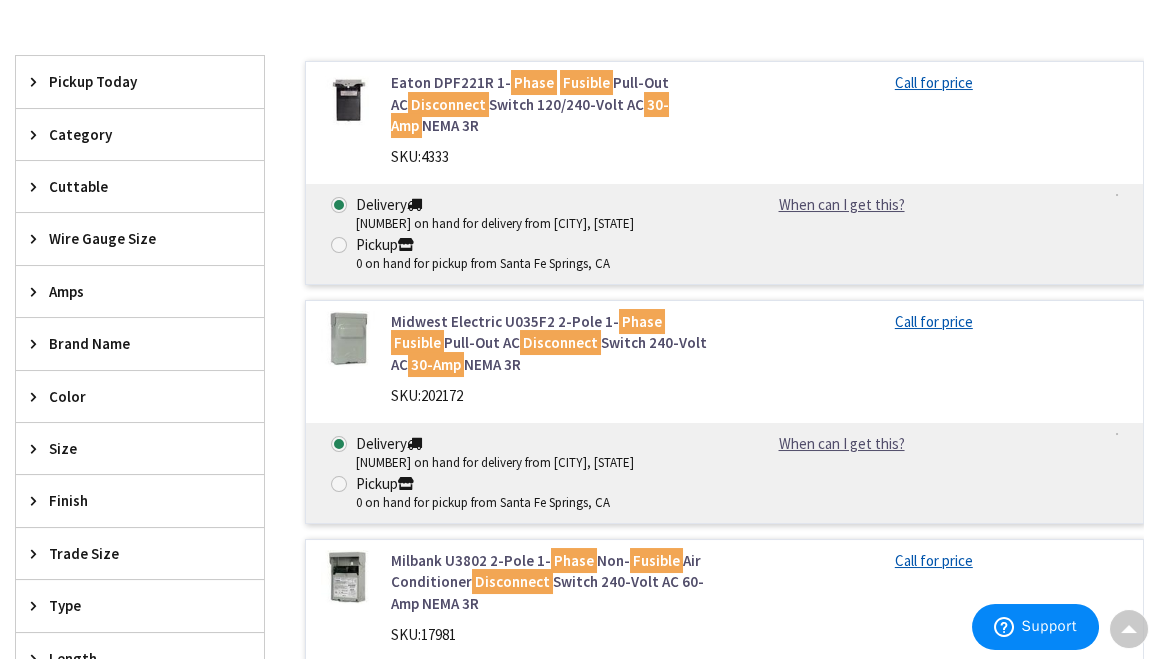 click on "Delivery
79 on hand for delivery from Brea, CA
Pickup
0 on hand for pickup from Santa Fe Springs, CA
When can I get this?
When can I get this?
Deliver  -  Ships Today
Pickup  -  Pickup Friday, August 8 th" at bounding box center [724, 473] 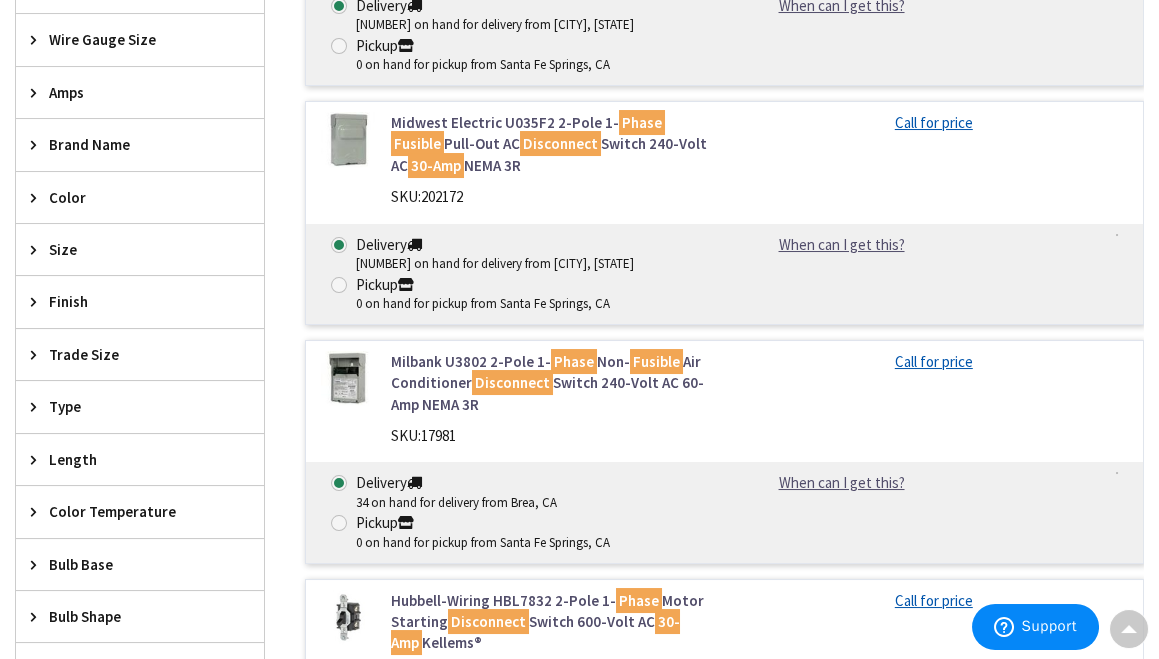 scroll, scrollTop: 699, scrollLeft: 0, axis: vertical 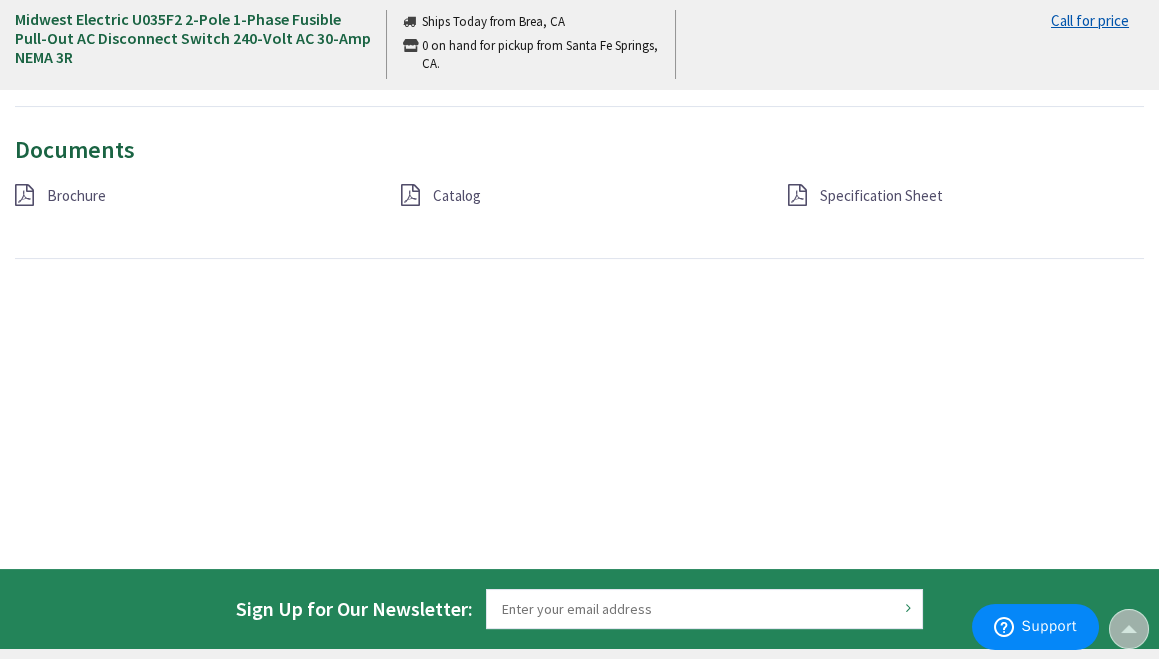 click at bounding box center (797, 195) 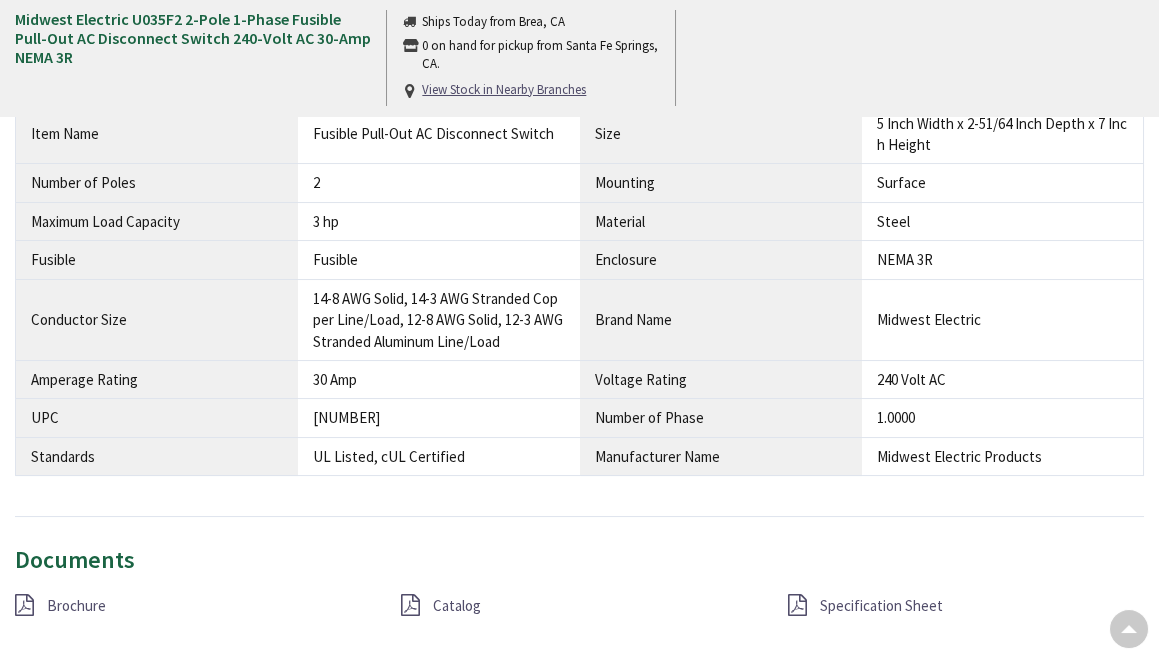 scroll, scrollTop: 1190, scrollLeft: 0, axis: vertical 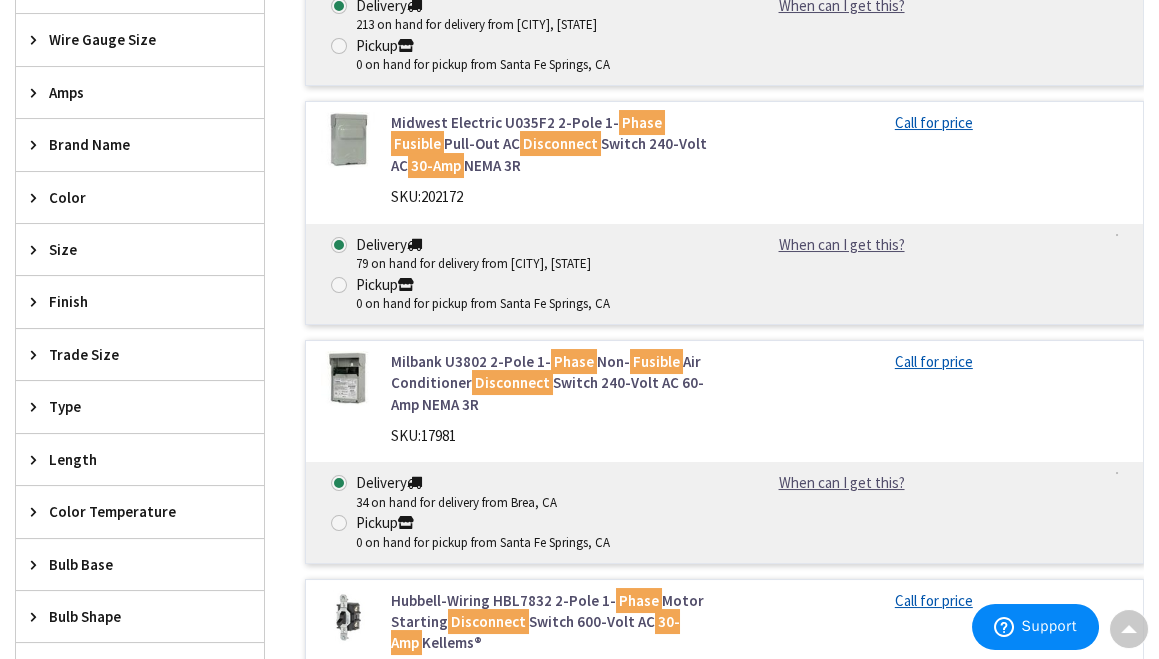 click on "Midwest Electric U035F2 2-Pole 1- Phase   Fusible  Pull-Out AC  Disconnect  Switch 240-Volt AC  30-Amp  NEMA 3R" at bounding box center [550, 144] 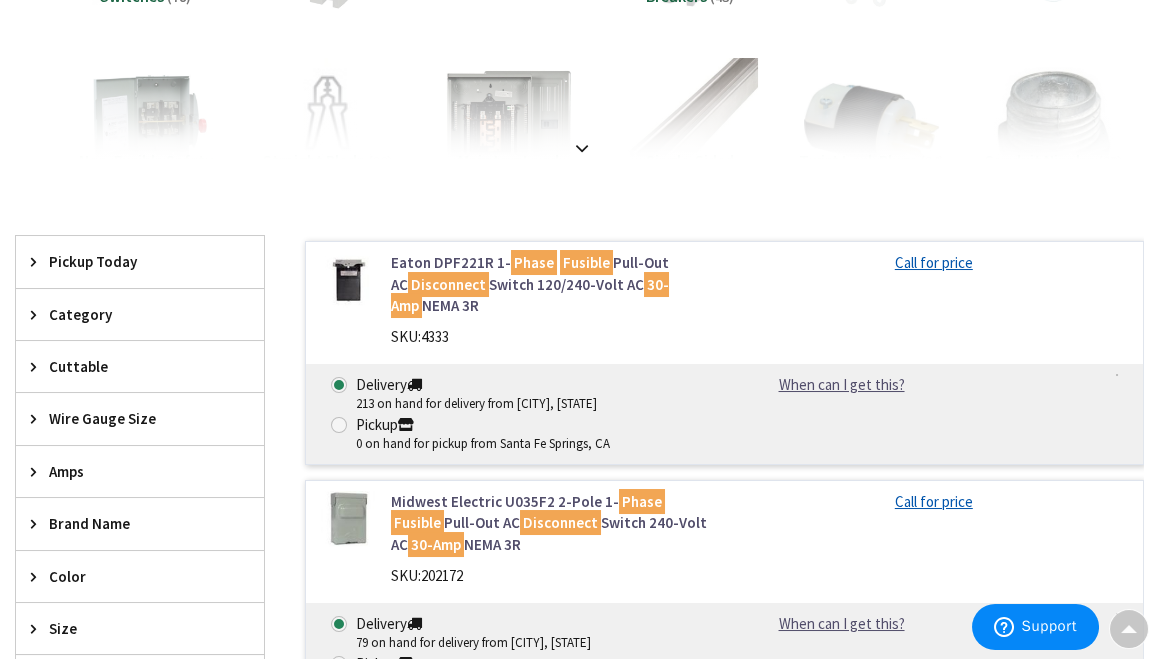 scroll, scrollTop: 299, scrollLeft: 0, axis: vertical 